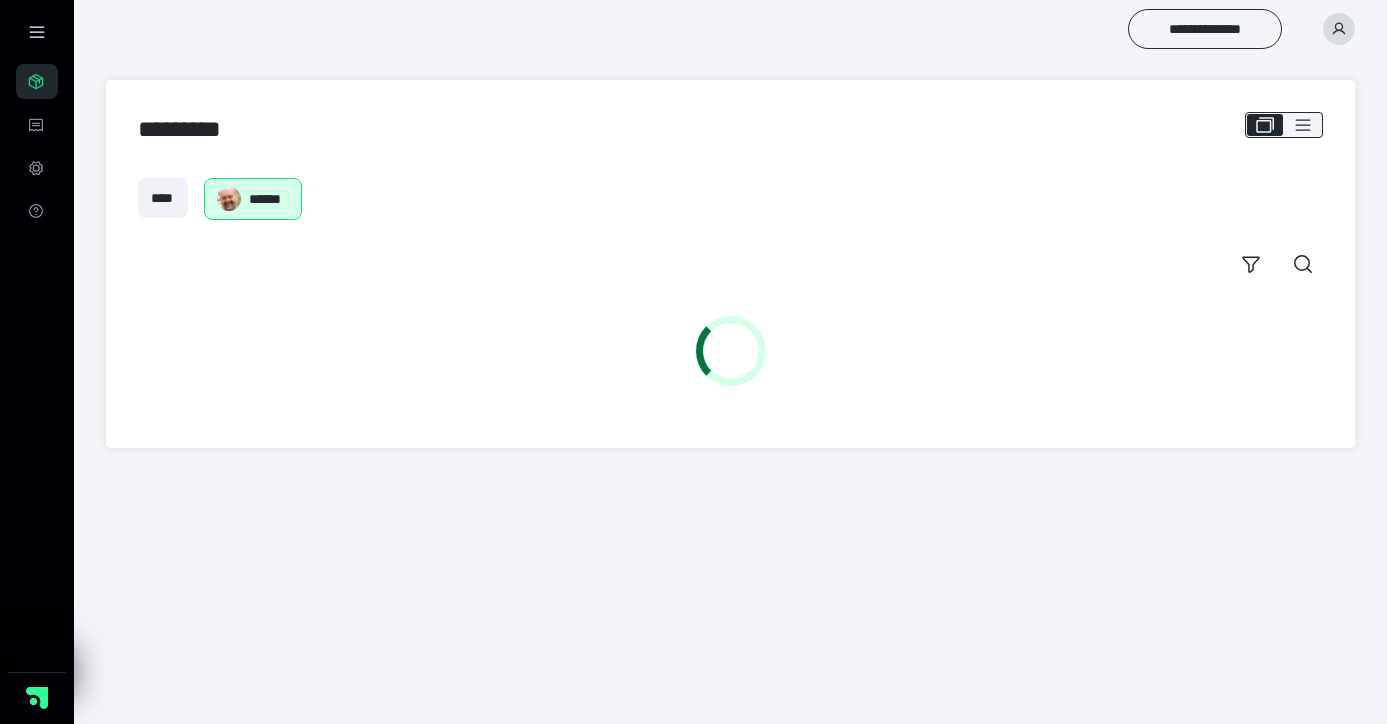 scroll, scrollTop: 0, scrollLeft: 0, axis: both 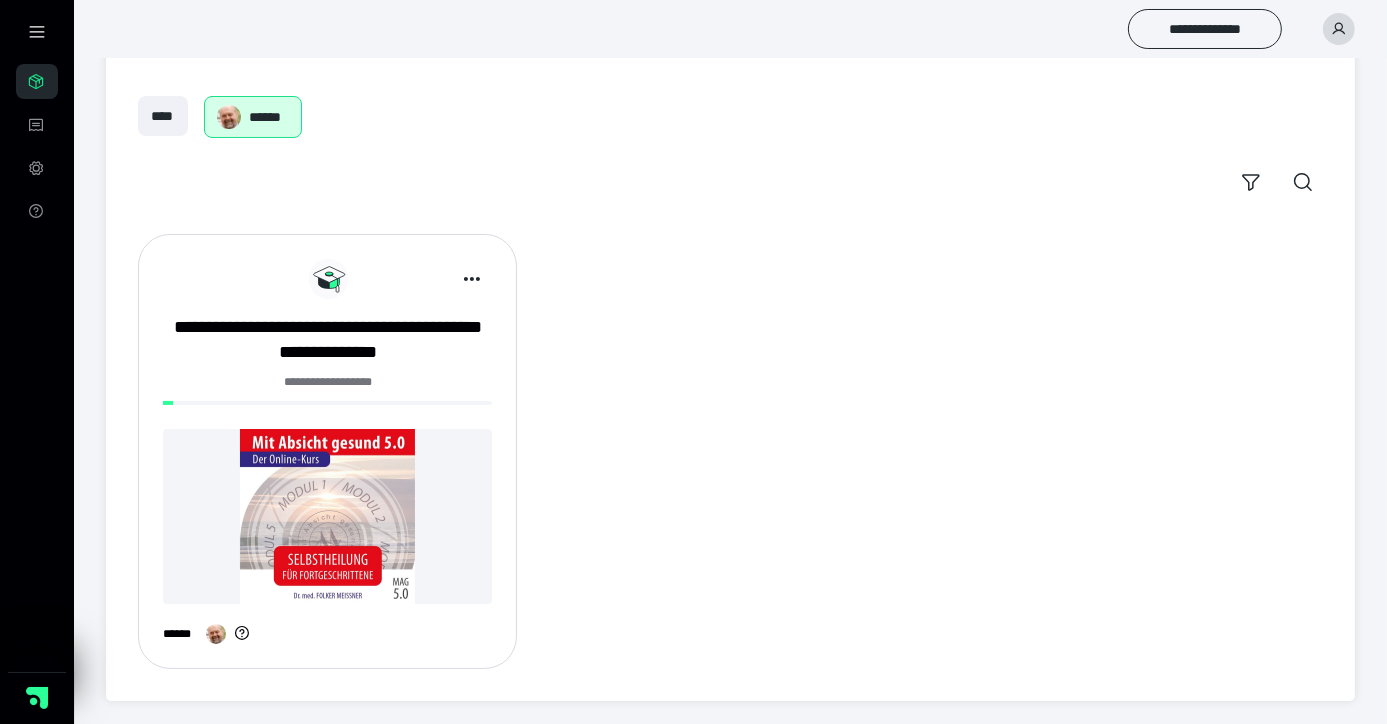click at bounding box center (327, 516) 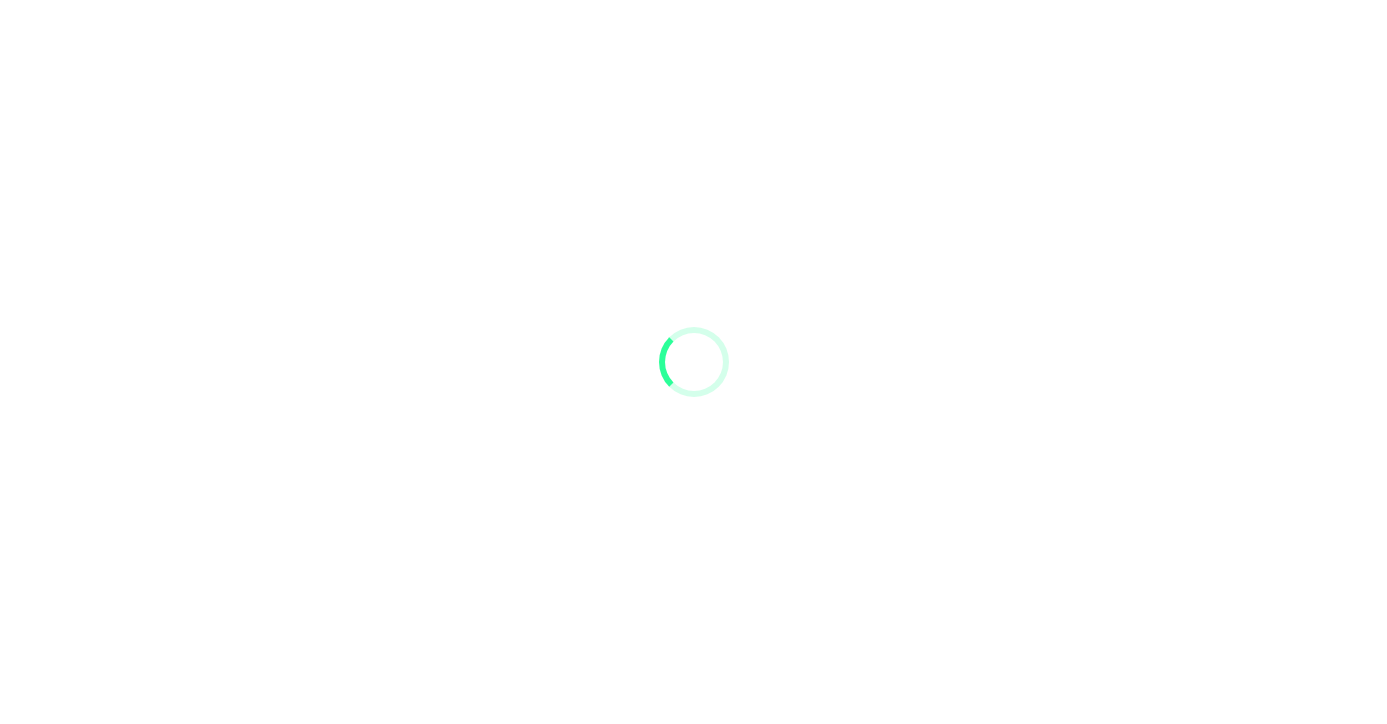 scroll, scrollTop: 0, scrollLeft: 0, axis: both 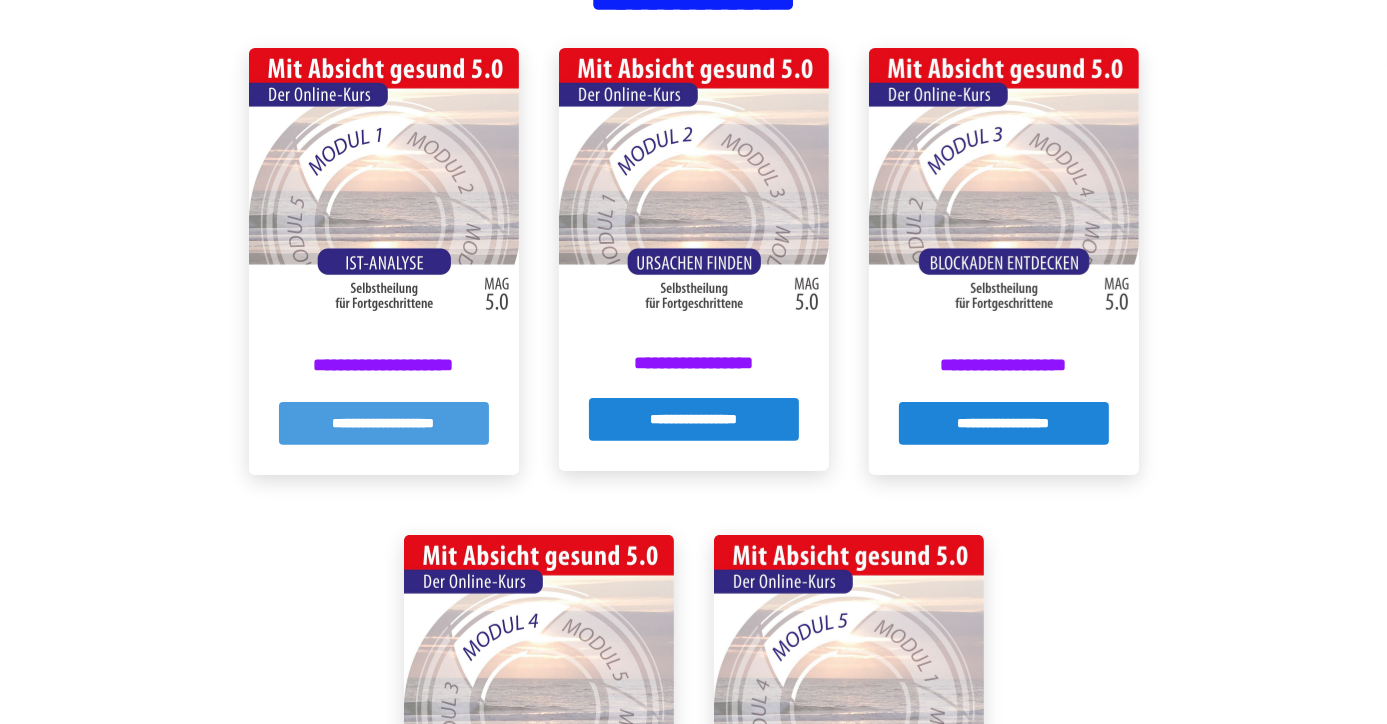 click on "**********" at bounding box center (384, 423) 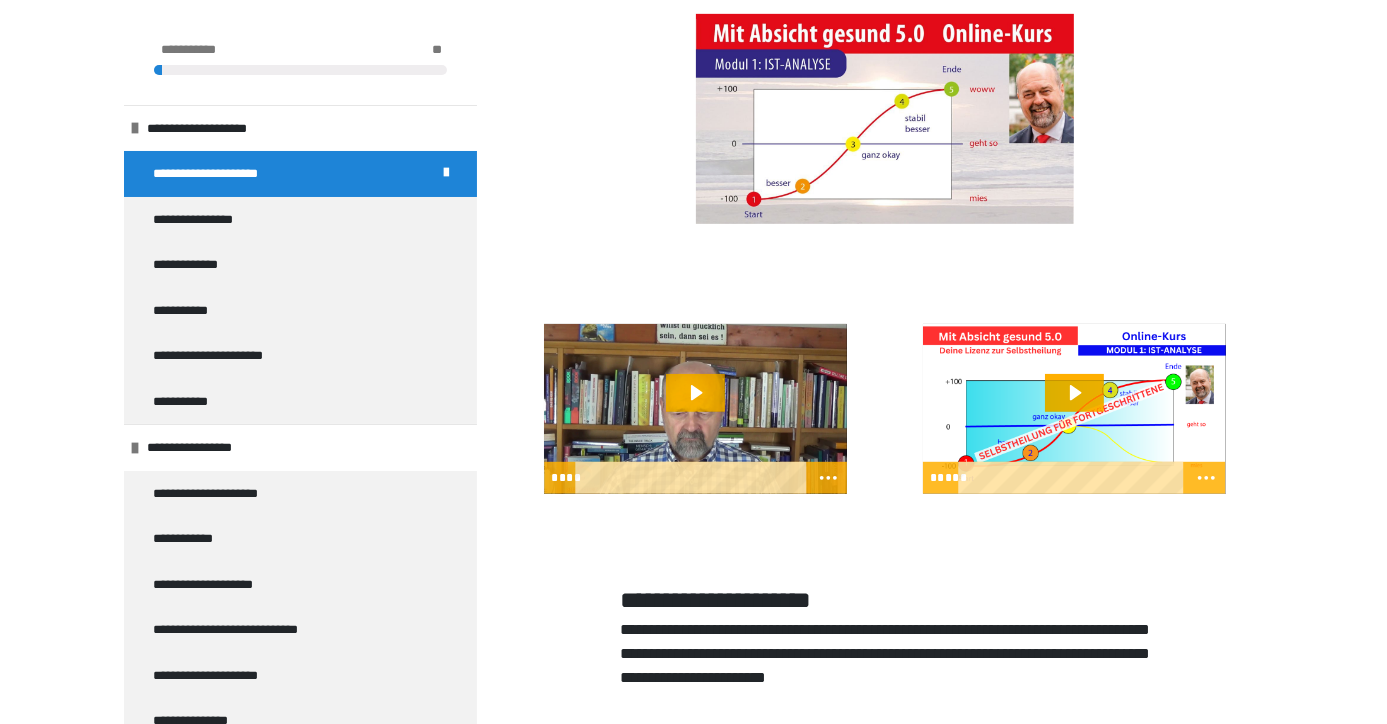 scroll, scrollTop: 950, scrollLeft: 0, axis: vertical 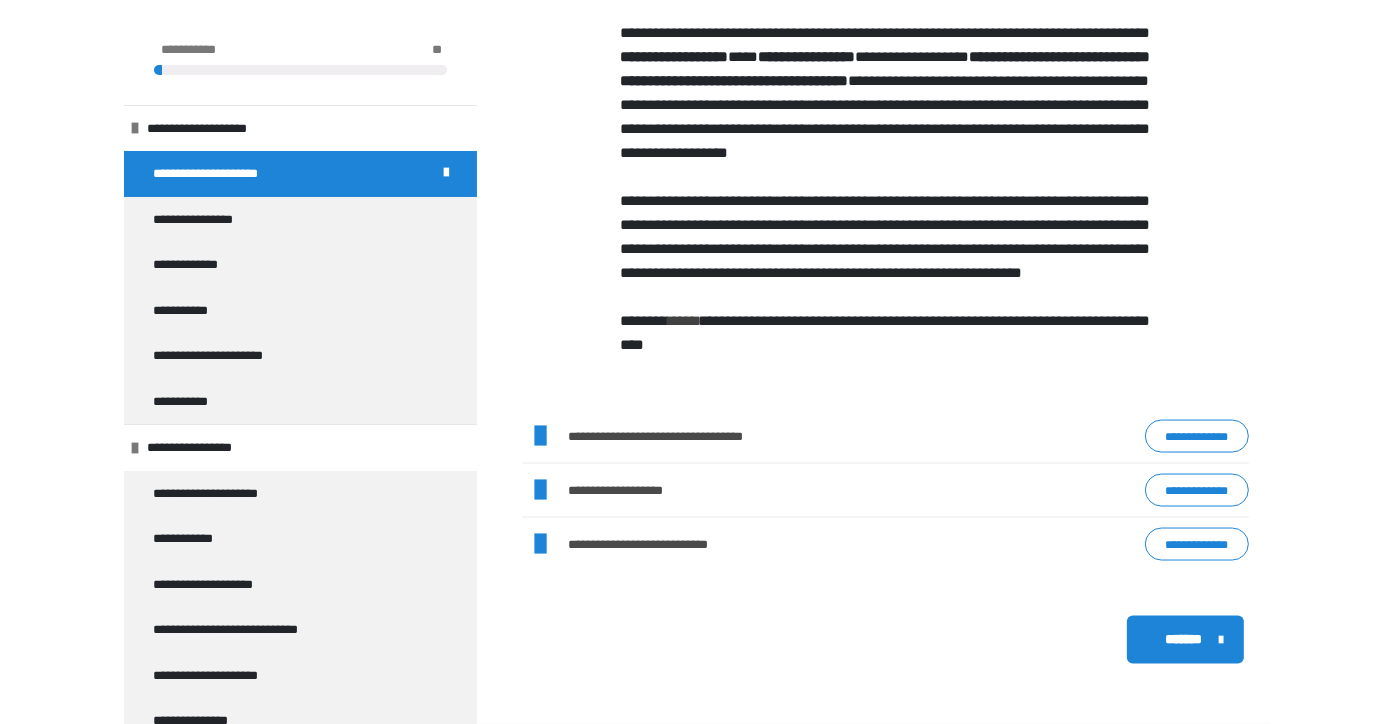 click on "*******" at bounding box center [1183, 639] 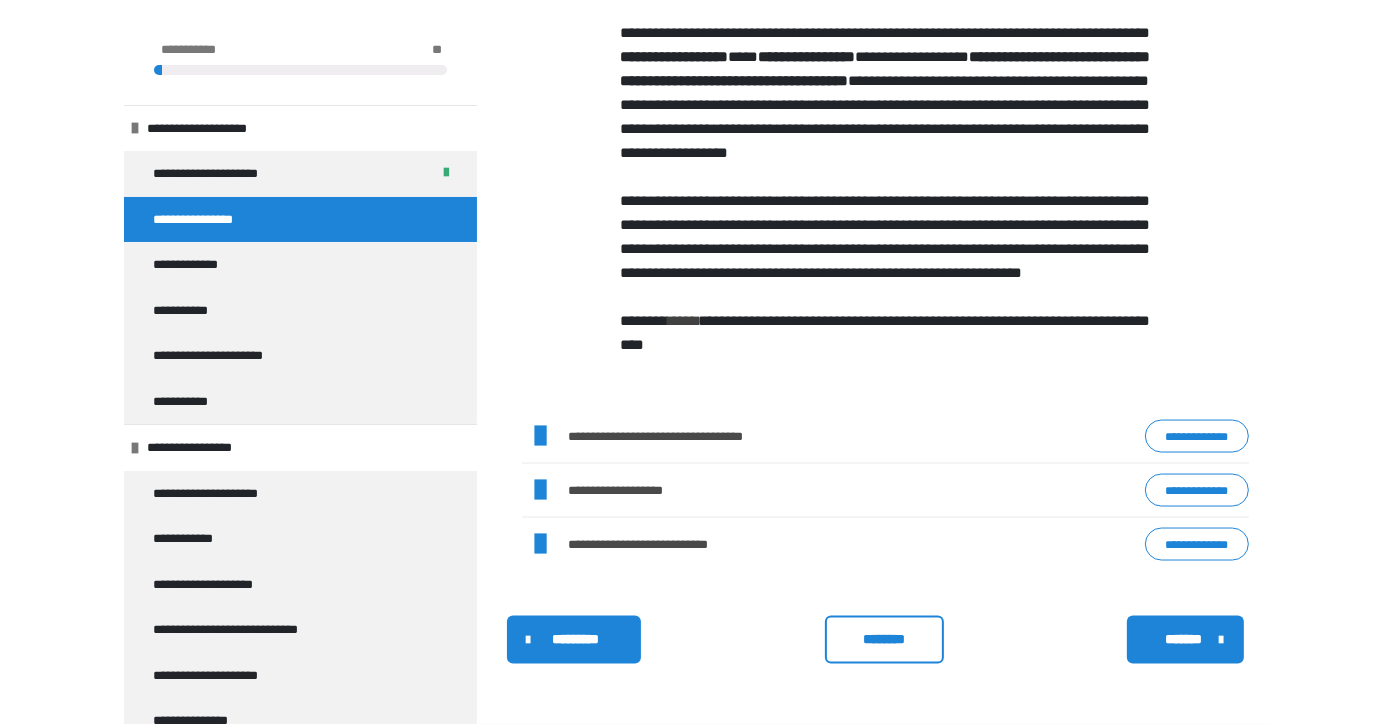 scroll, scrollTop: 788, scrollLeft: 0, axis: vertical 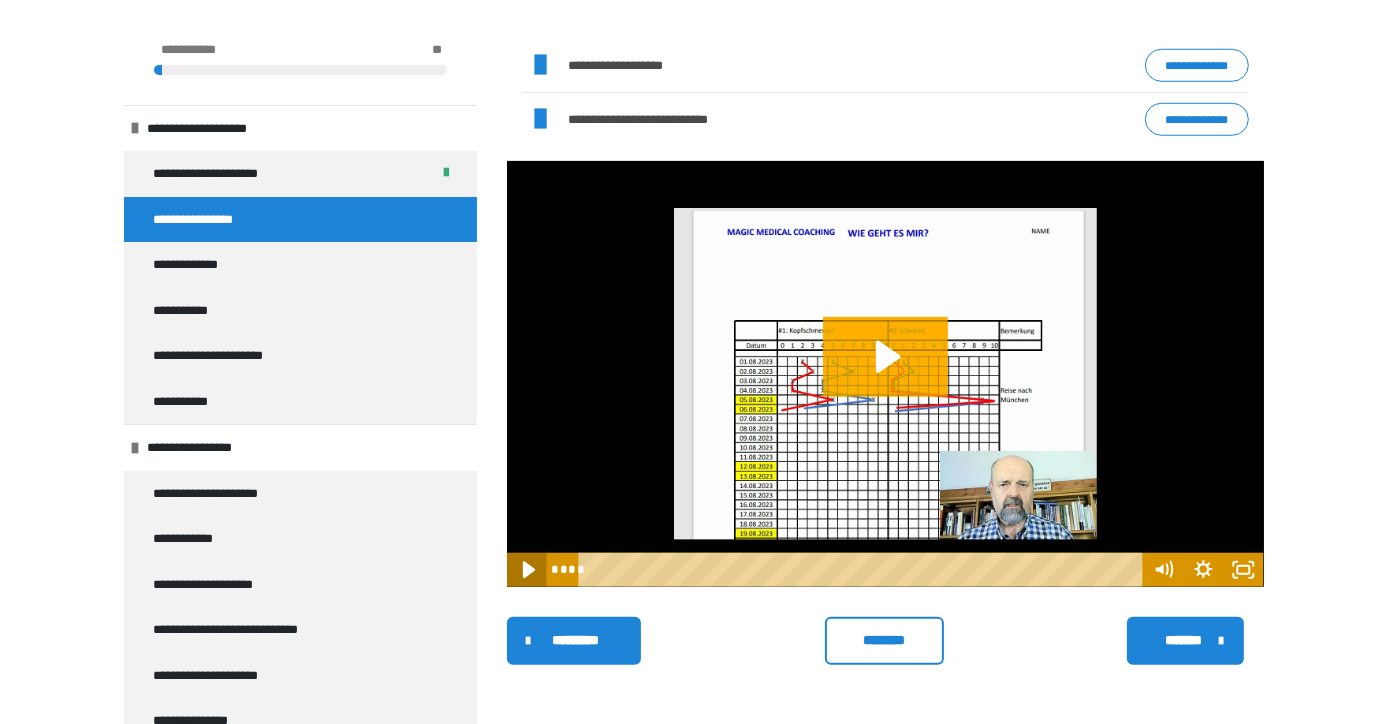 click 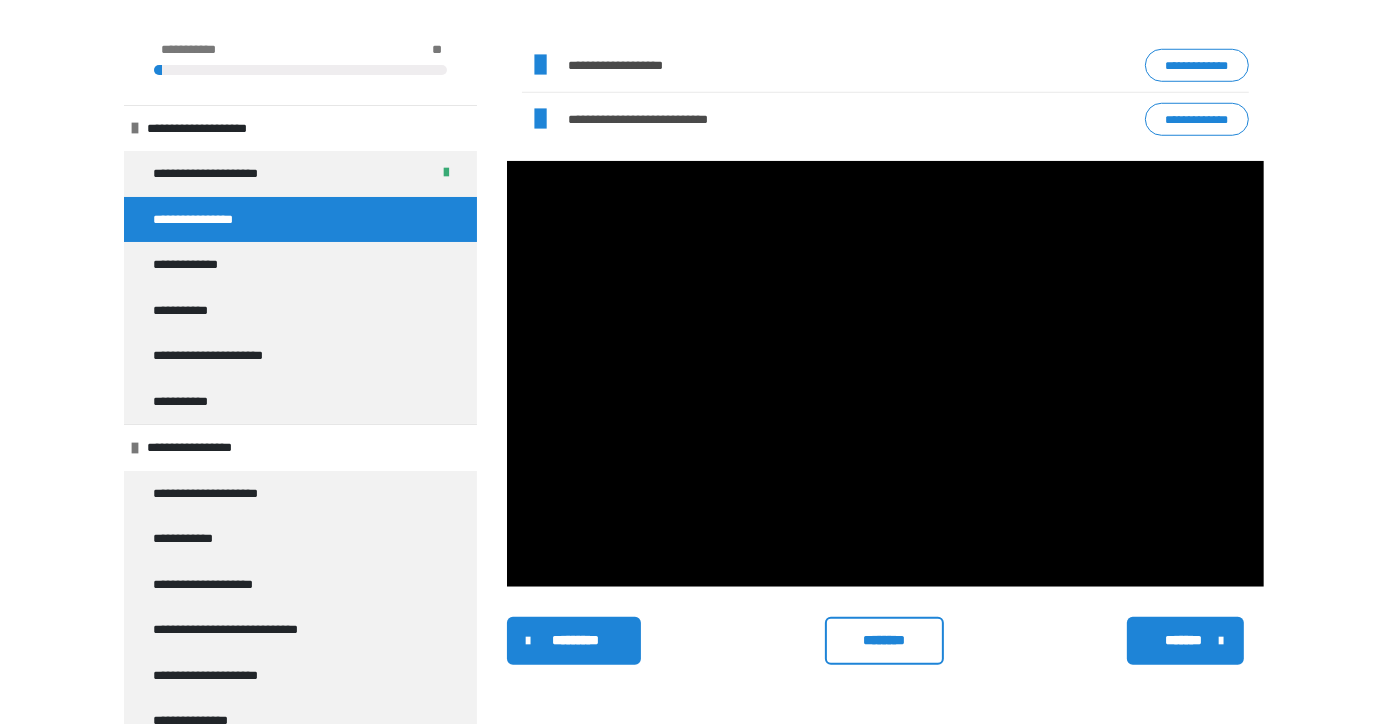 click on "*******" at bounding box center [1183, 640] 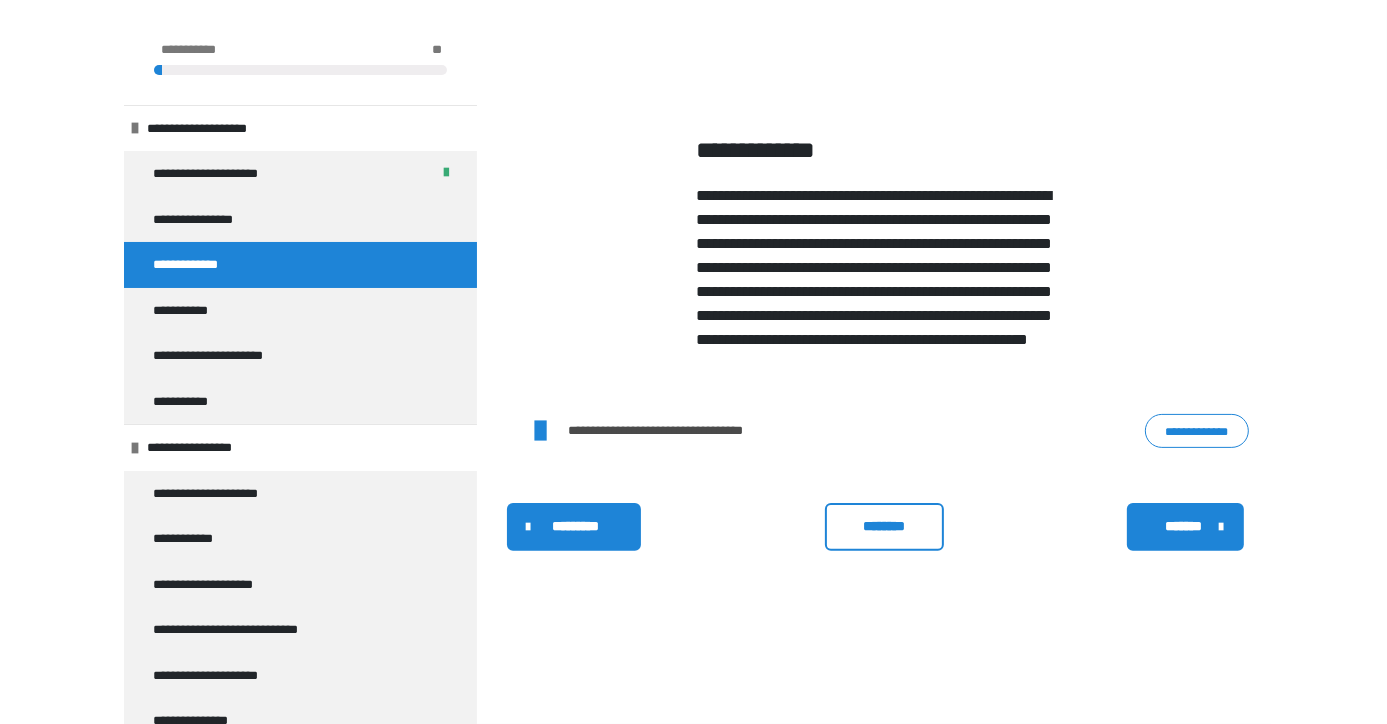 scroll, scrollTop: 340, scrollLeft: 0, axis: vertical 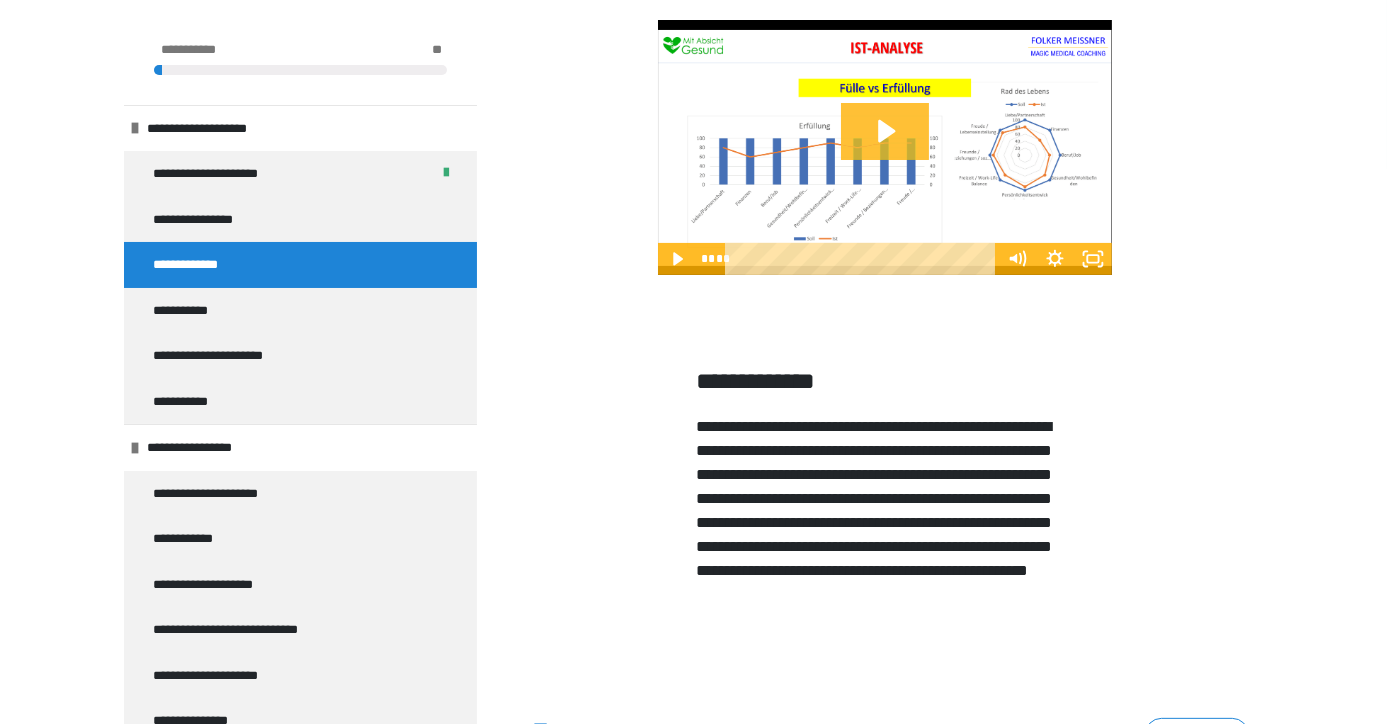 click 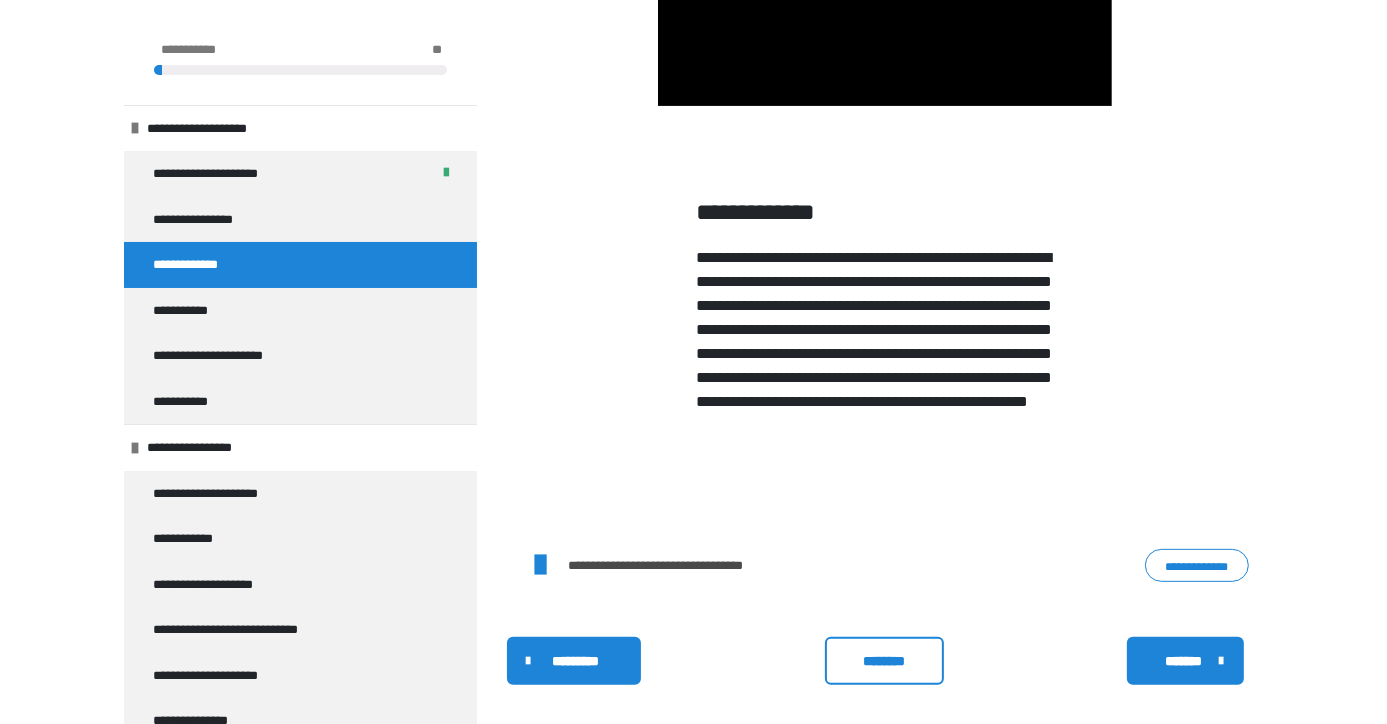 scroll, scrollTop: 530, scrollLeft: 0, axis: vertical 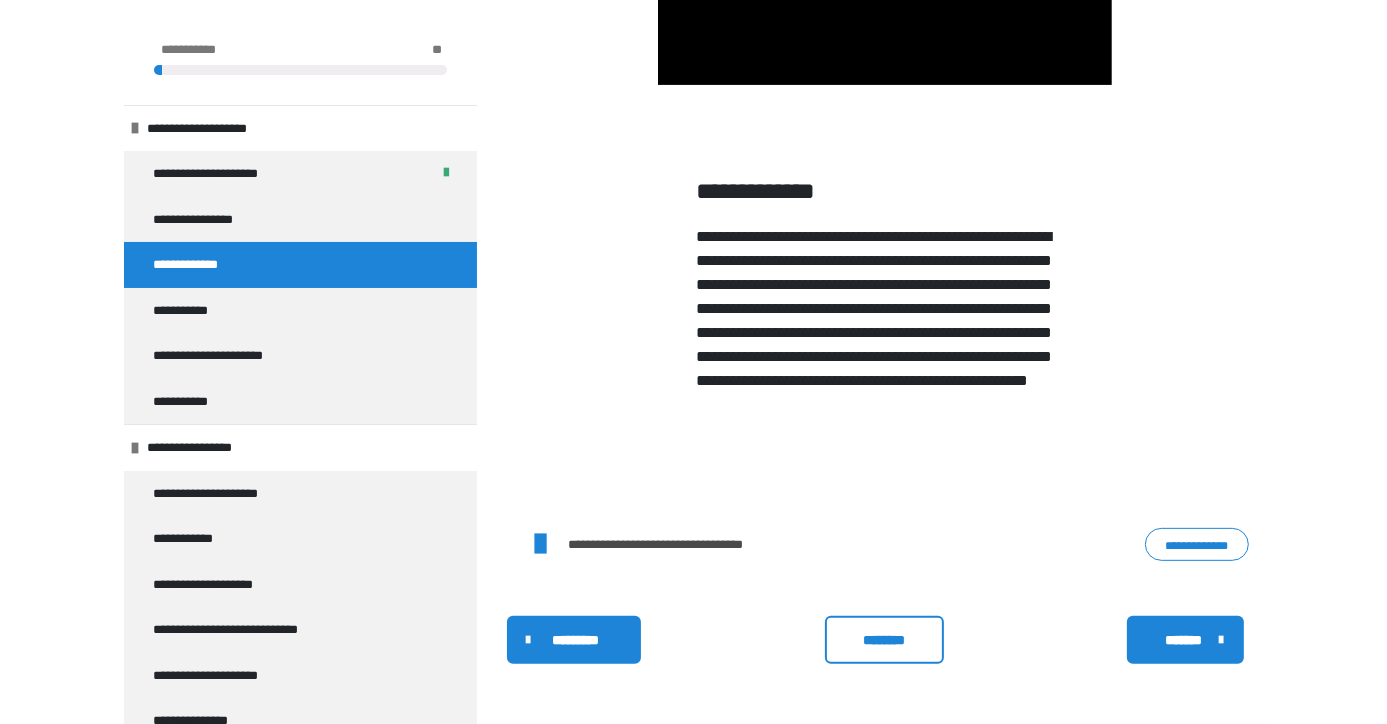 click on "**********" at bounding box center [1197, 545] 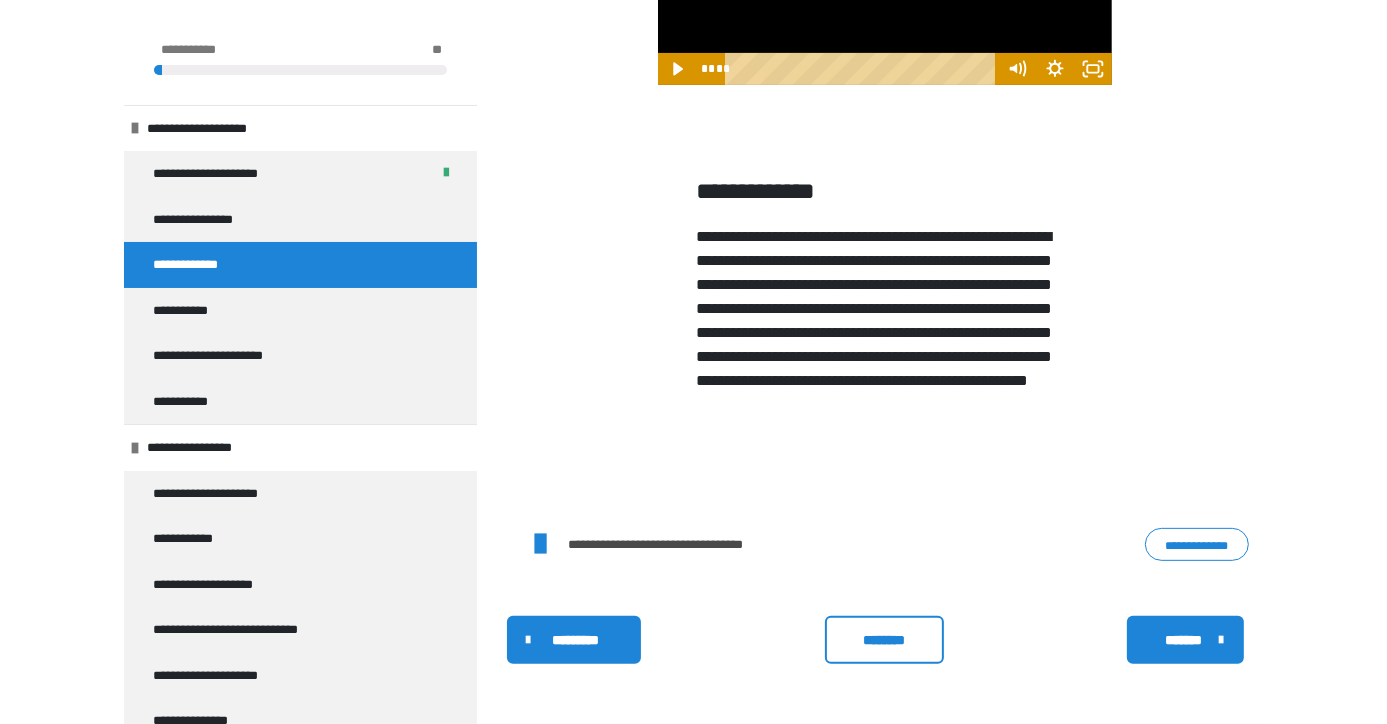 click on "*******" at bounding box center (1183, 640) 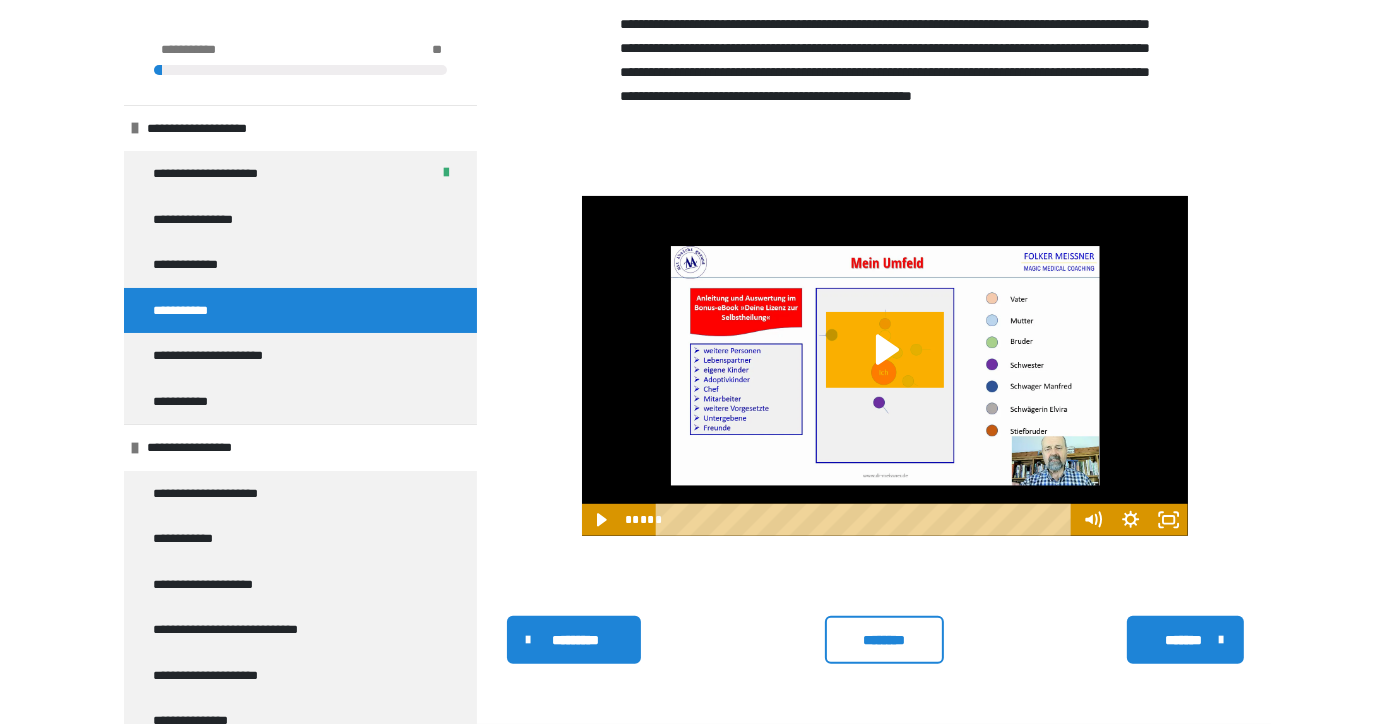 scroll, scrollTop: 1012, scrollLeft: 0, axis: vertical 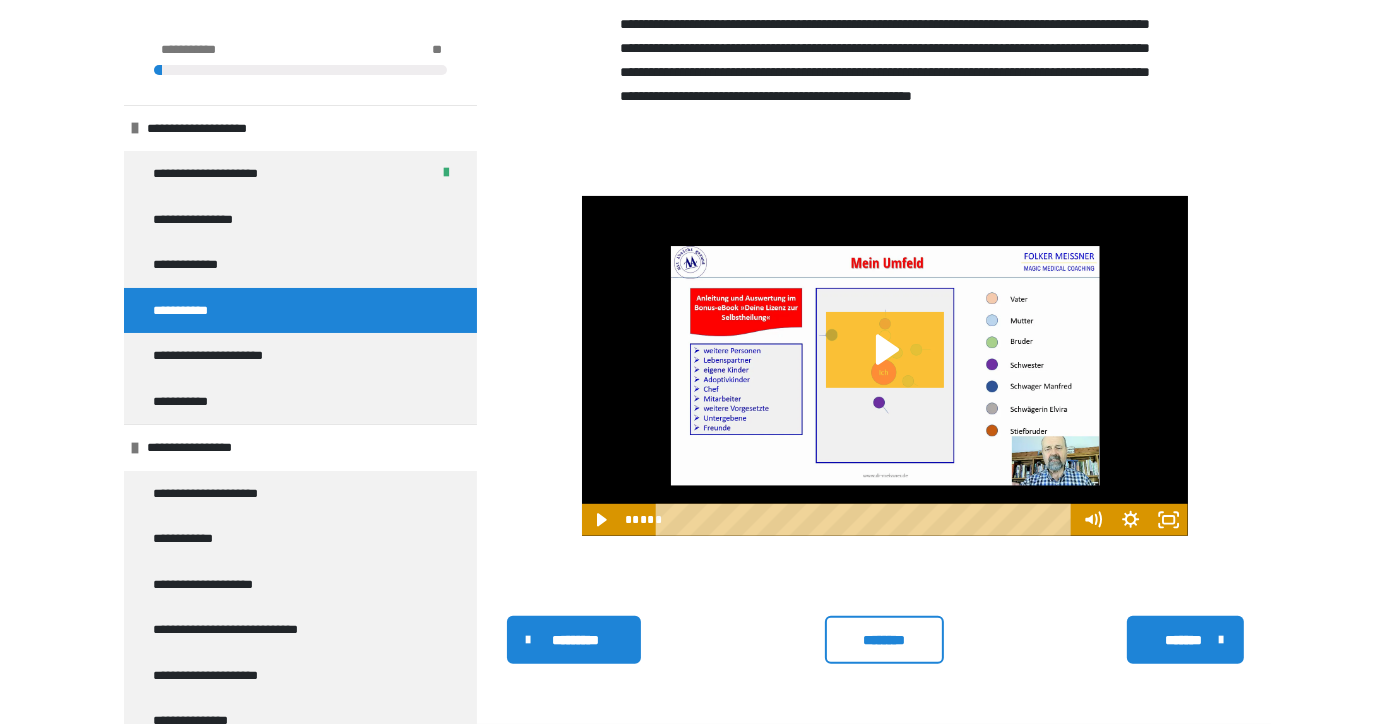 click 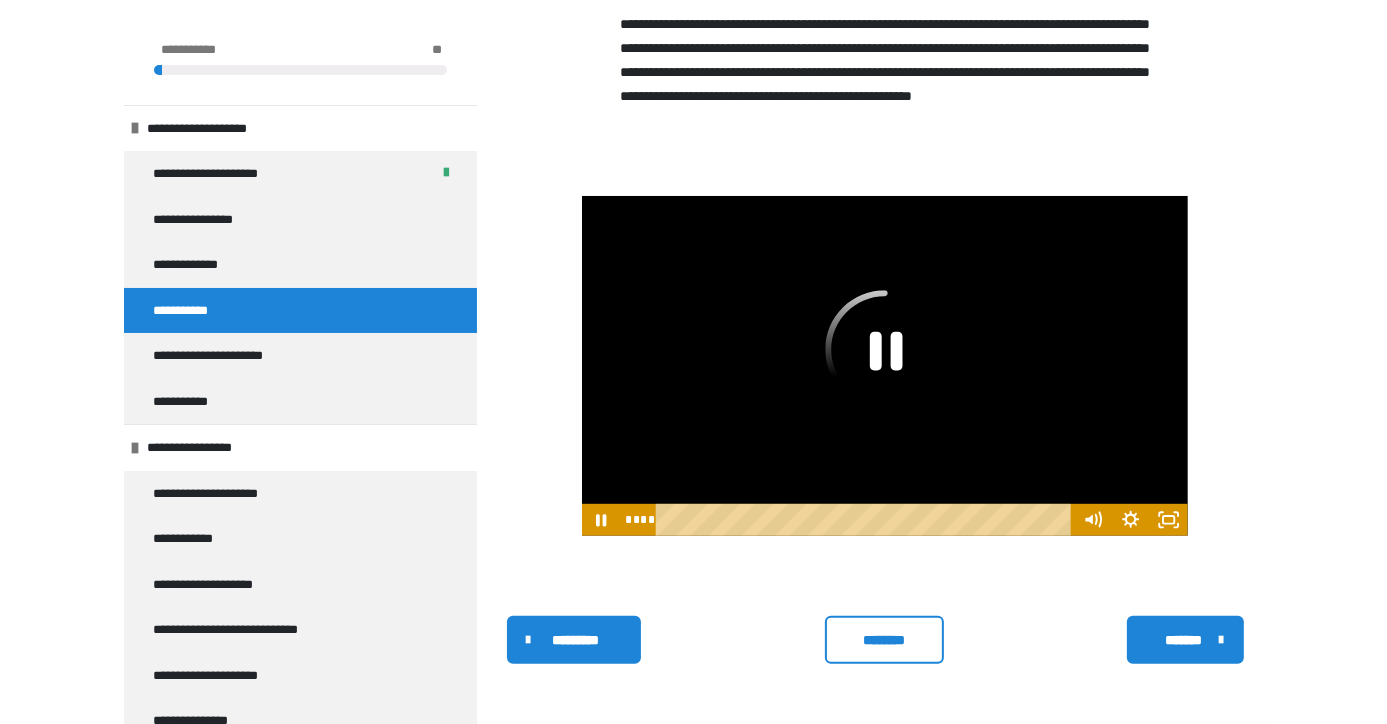 click 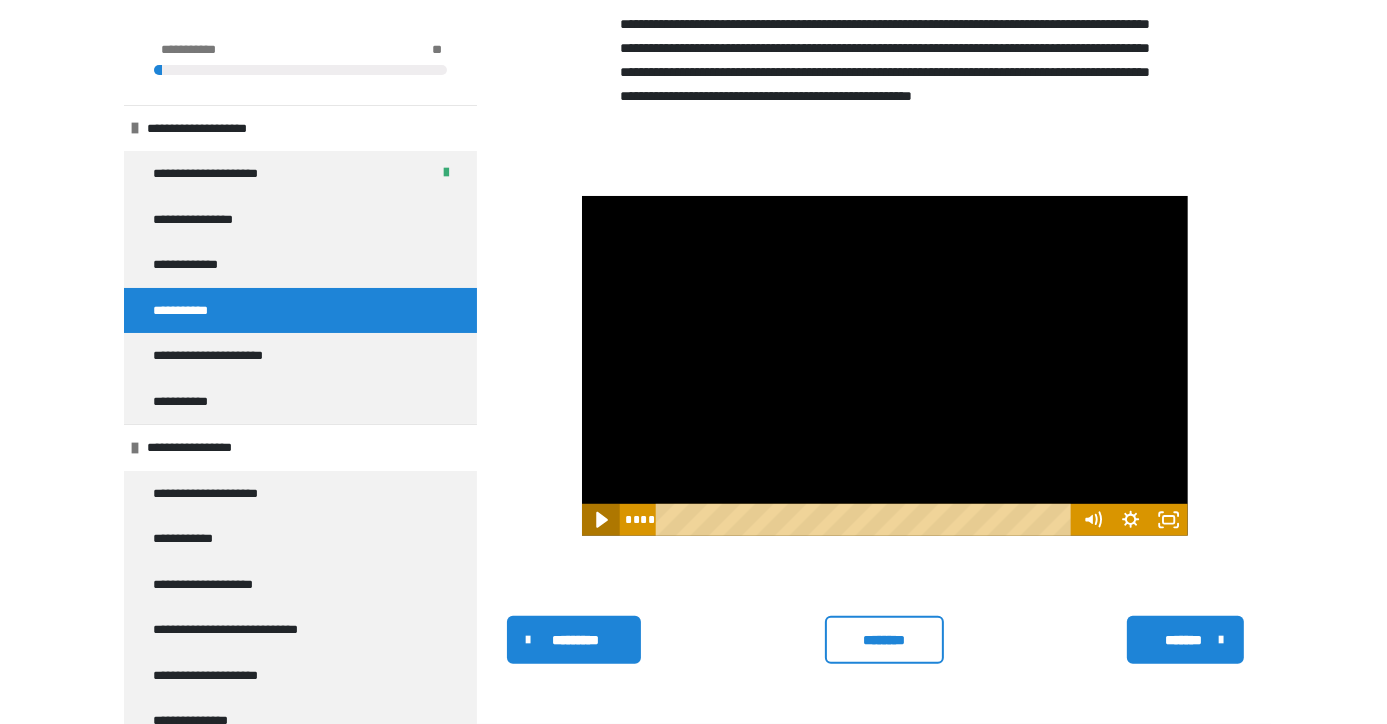 click 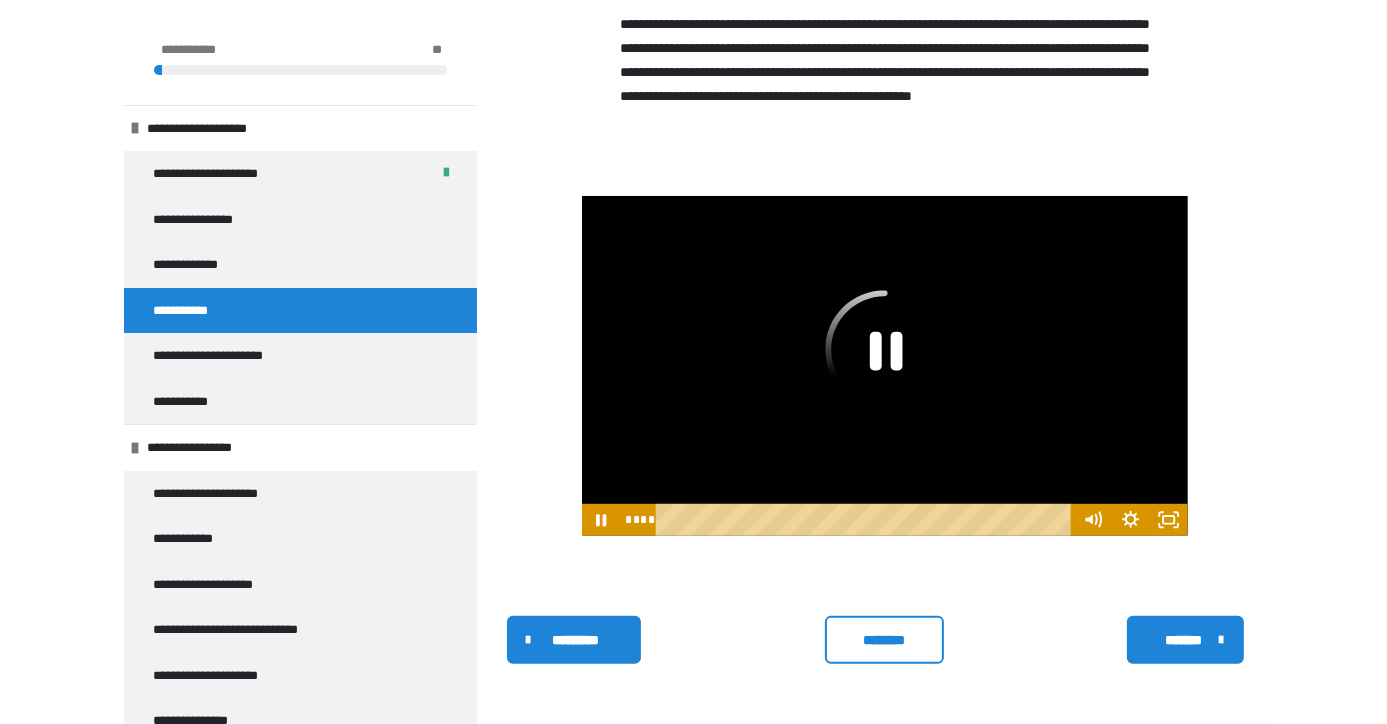click 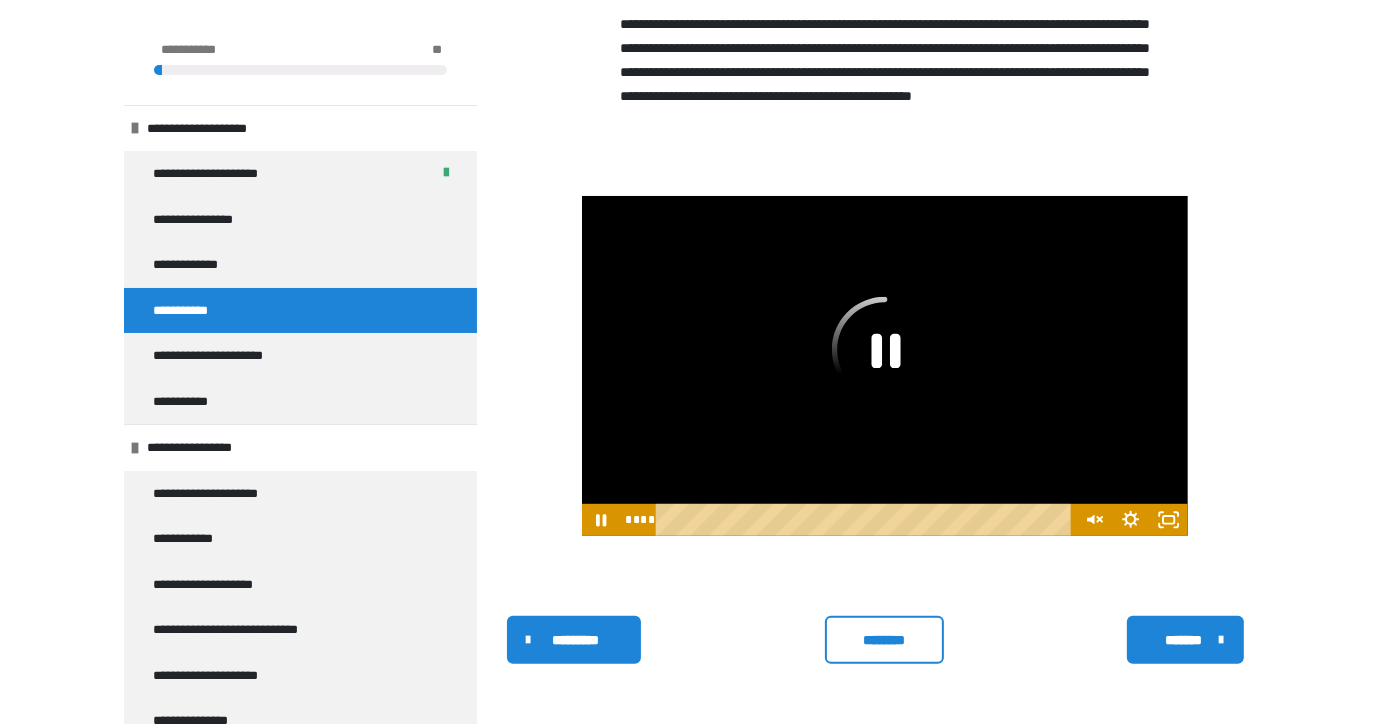 click 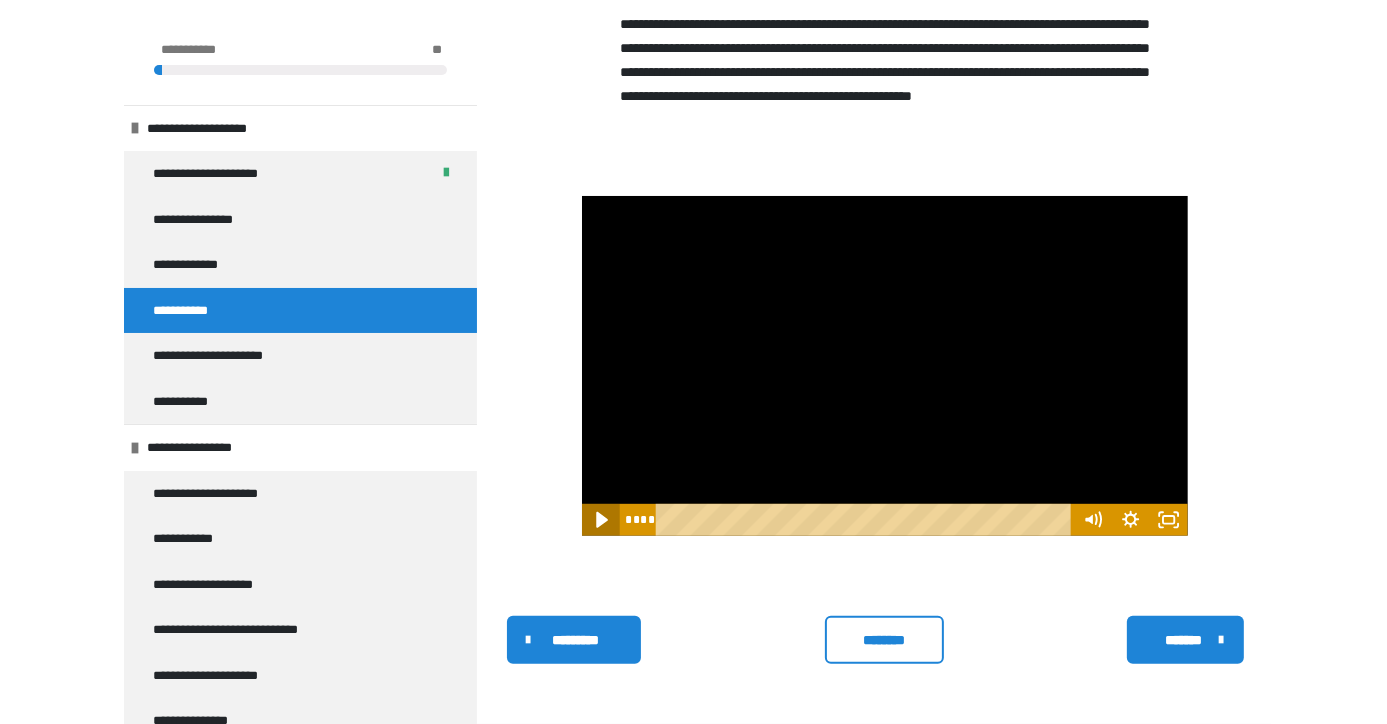 click 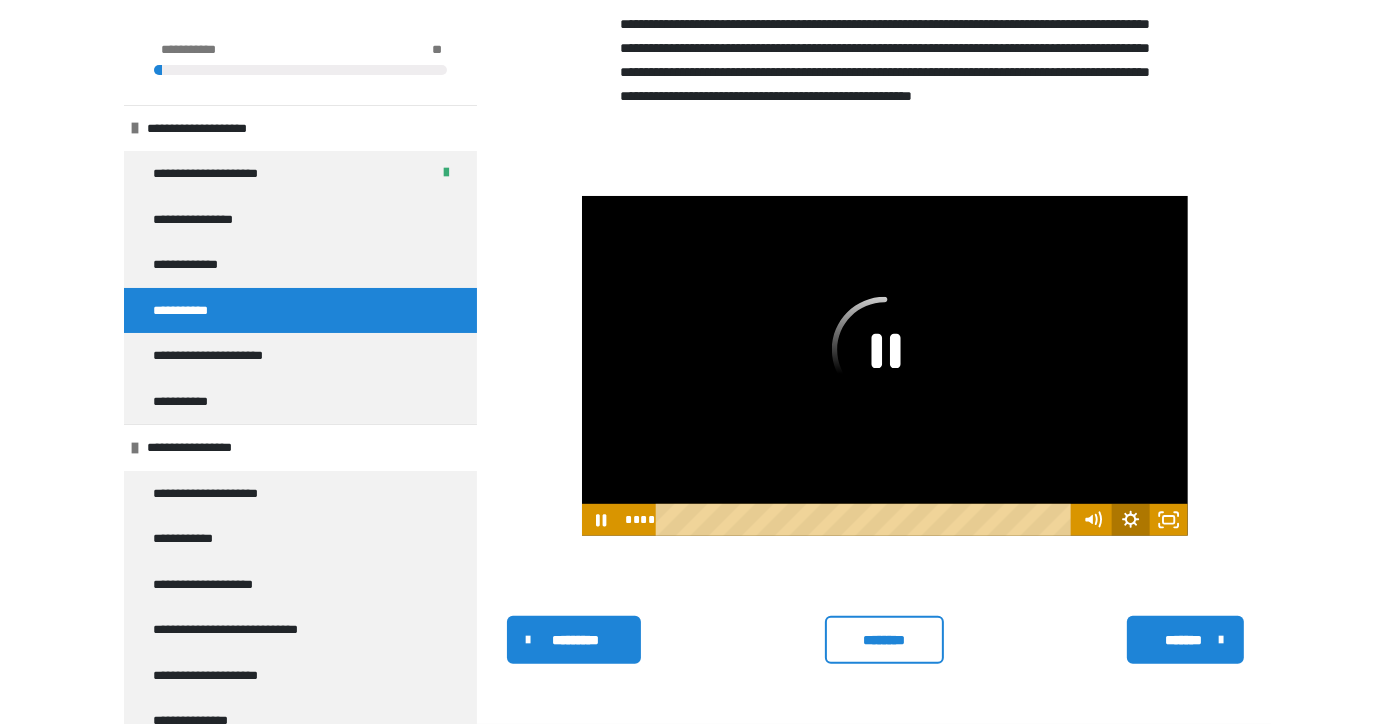 click 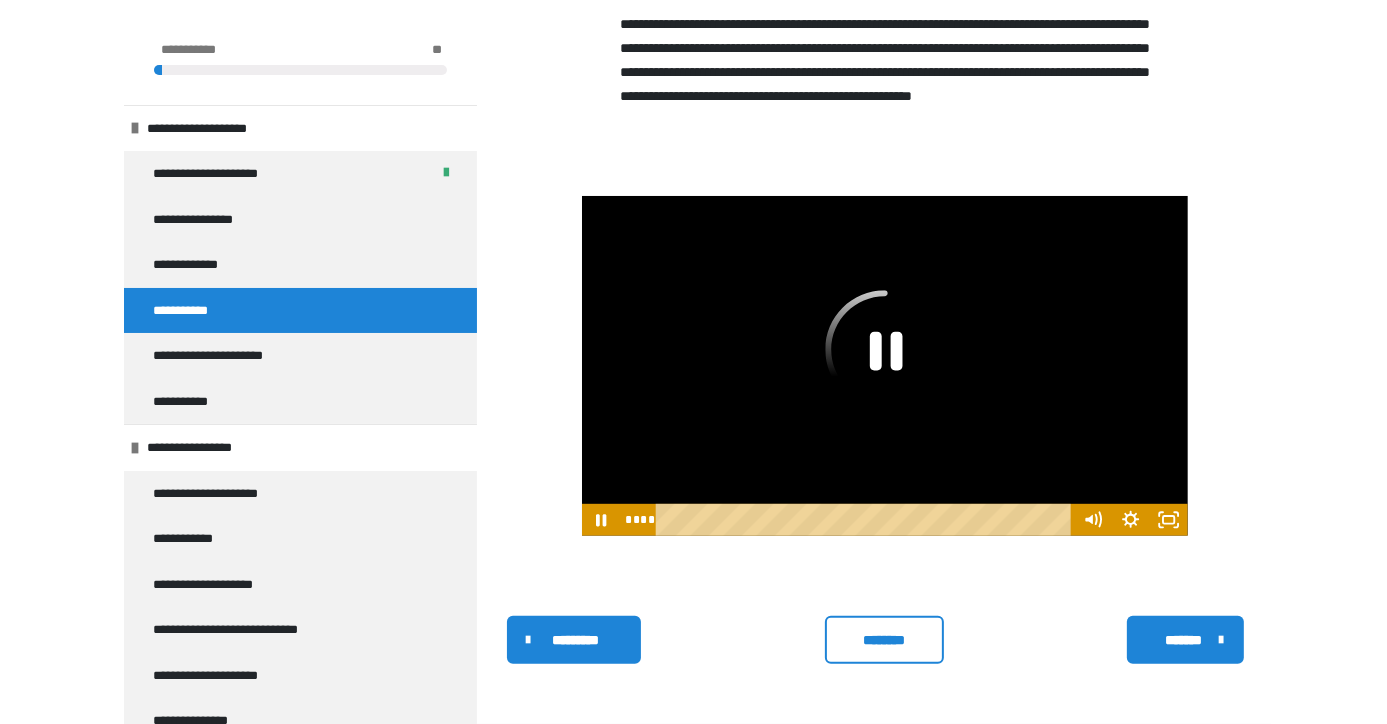 click 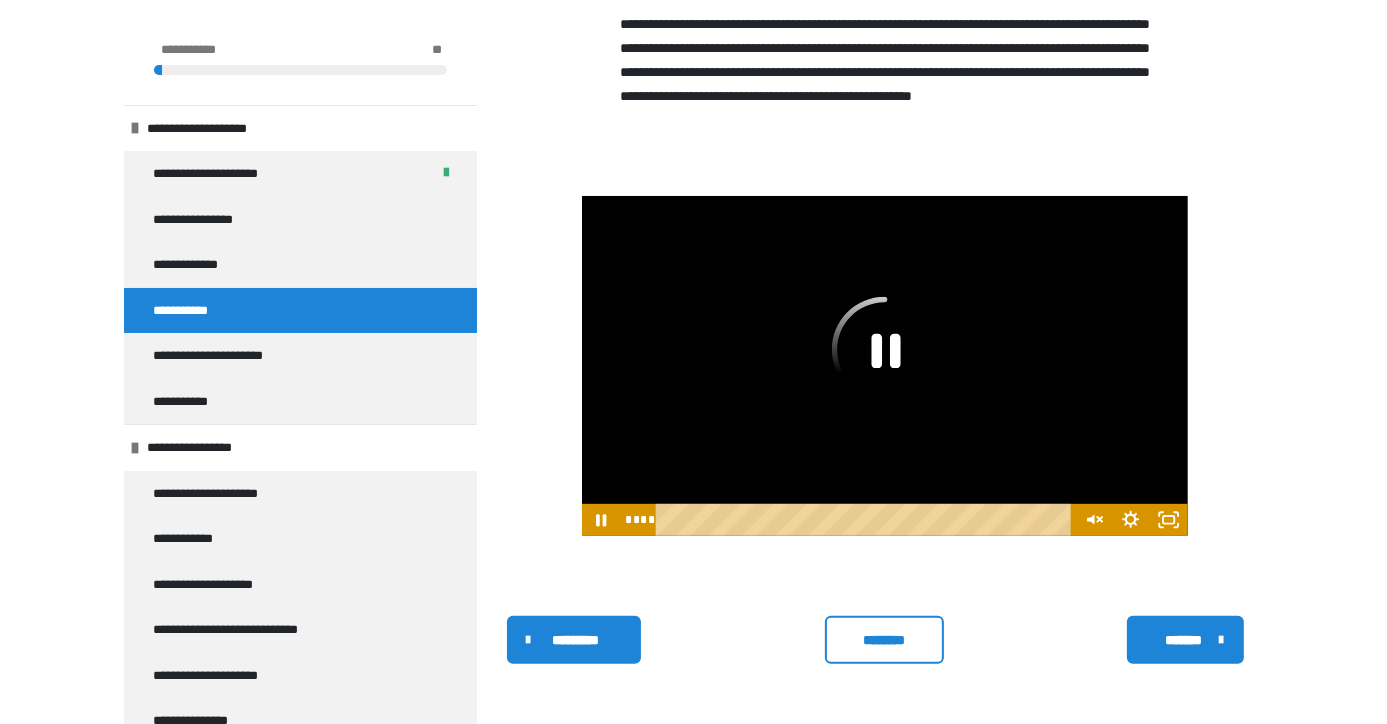 click 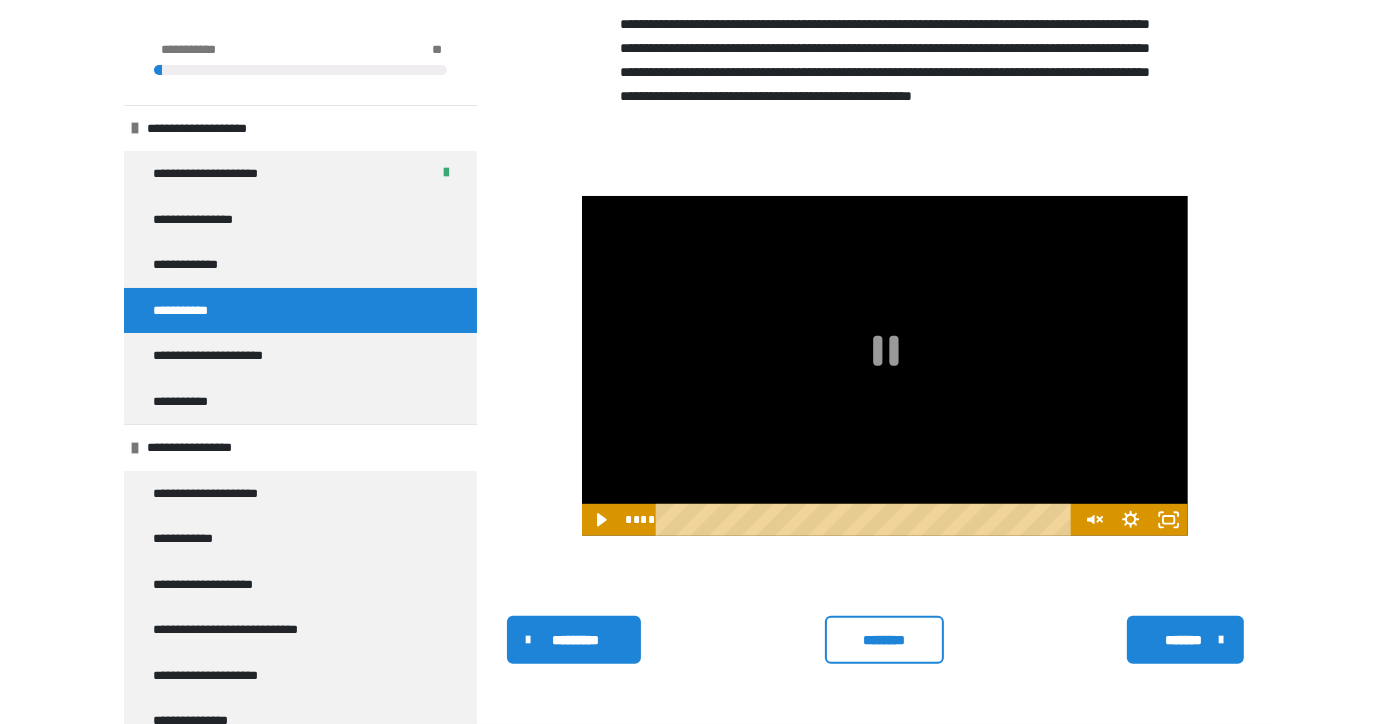 click on "**********" at bounding box center [885, 366] 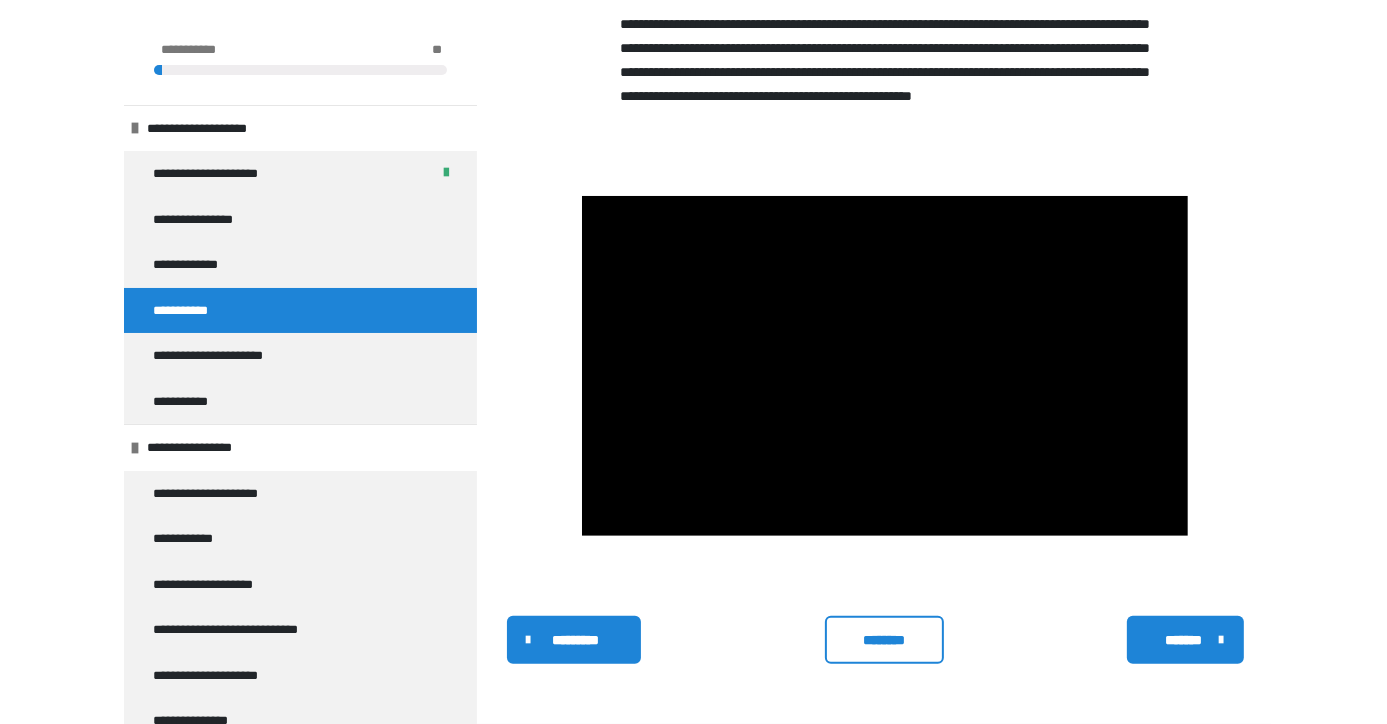 click on "*******" at bounding box center [1185, 640] 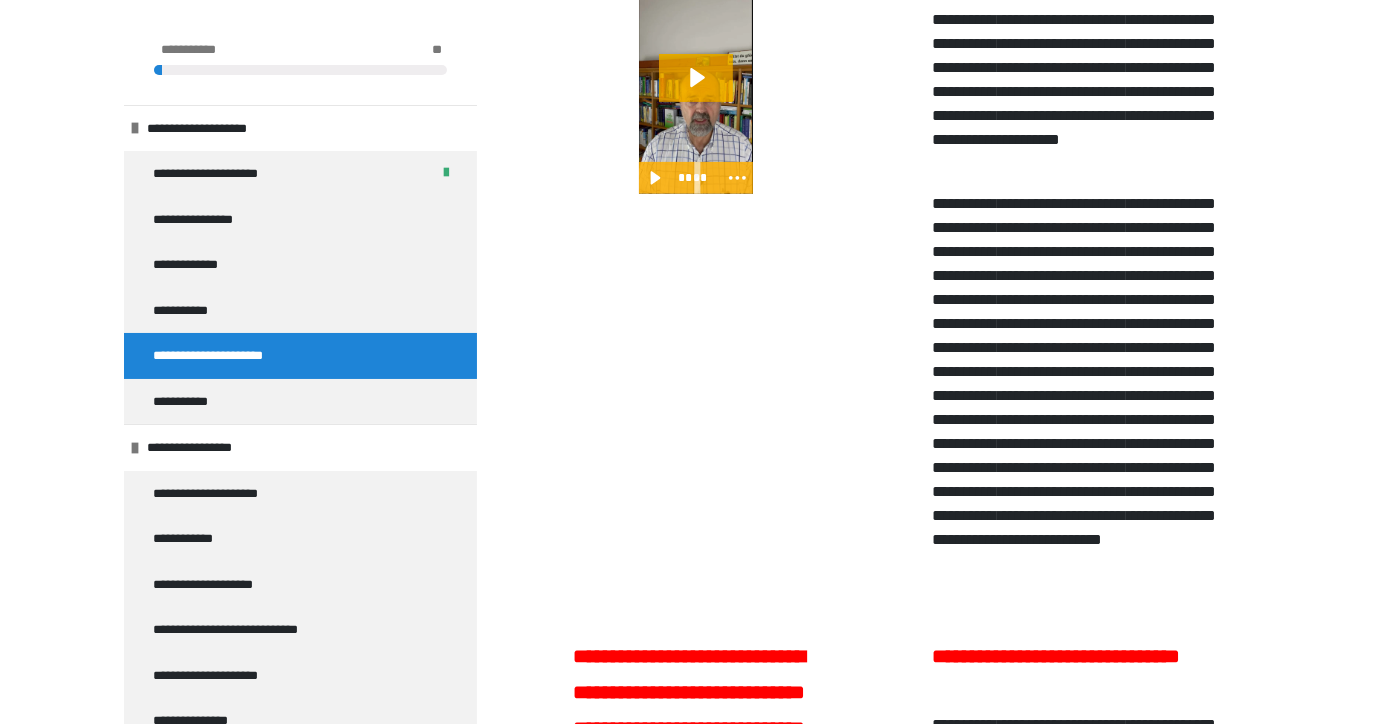 scroll, scrollTop: 712, scrollLeft: 0, axis: vertical 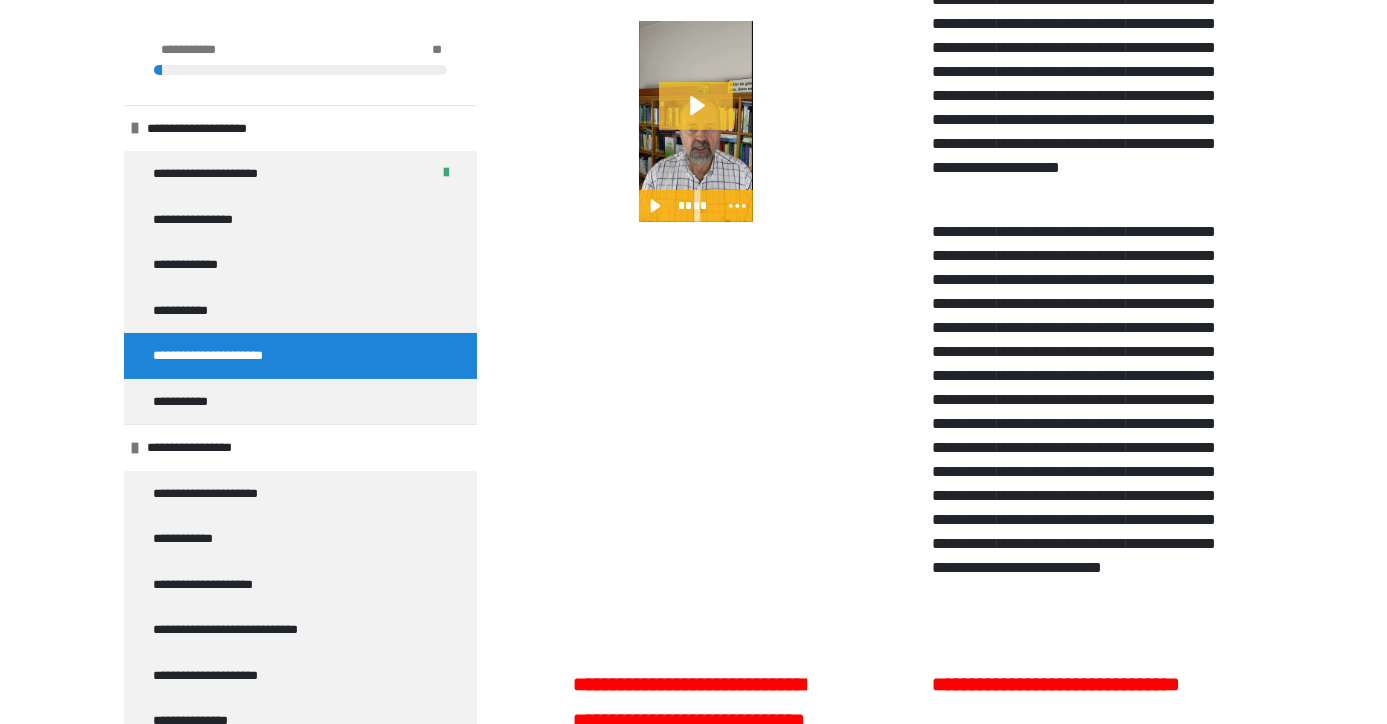 click 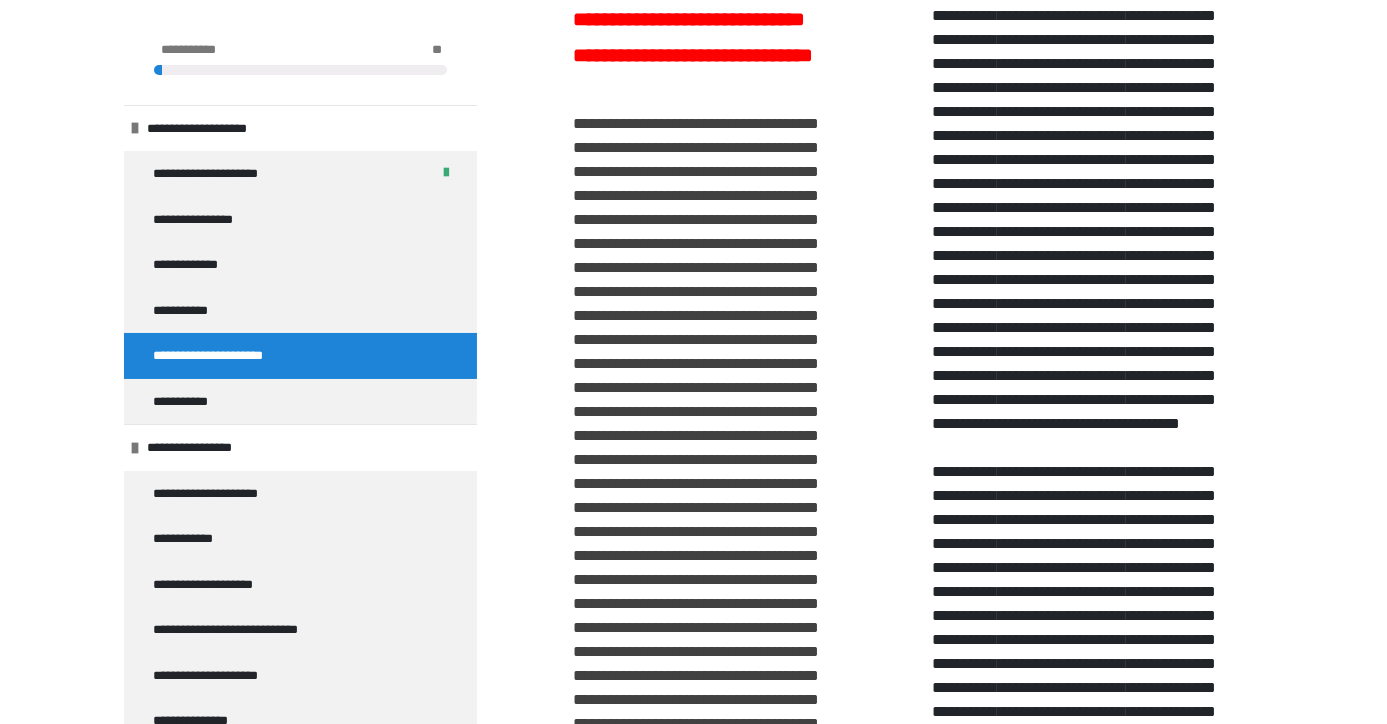 scroll, scrollTop: 1504, scrollLeft: 0, axis: vertical 